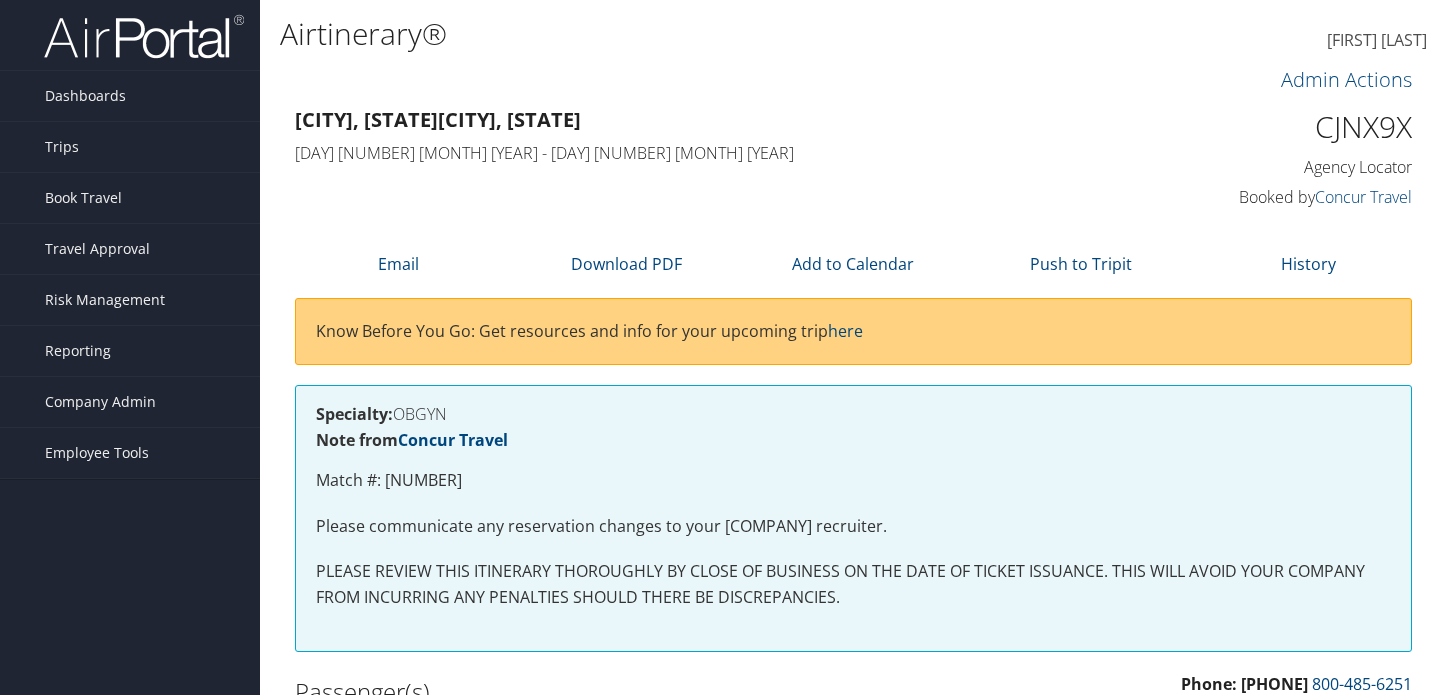 scroll, scrollTop: 0, scrollLeft: 0, axis: both 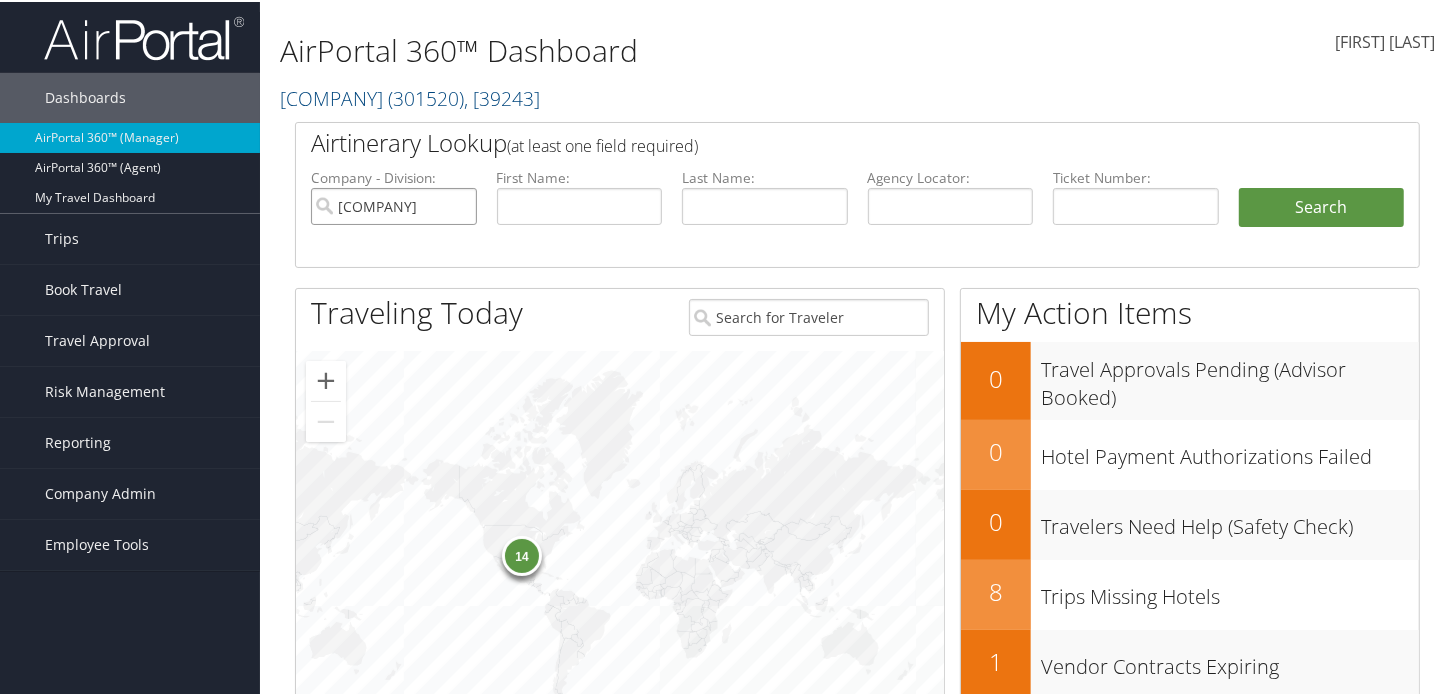 click on "[COMPANY]" at bounding box center (394, 204) 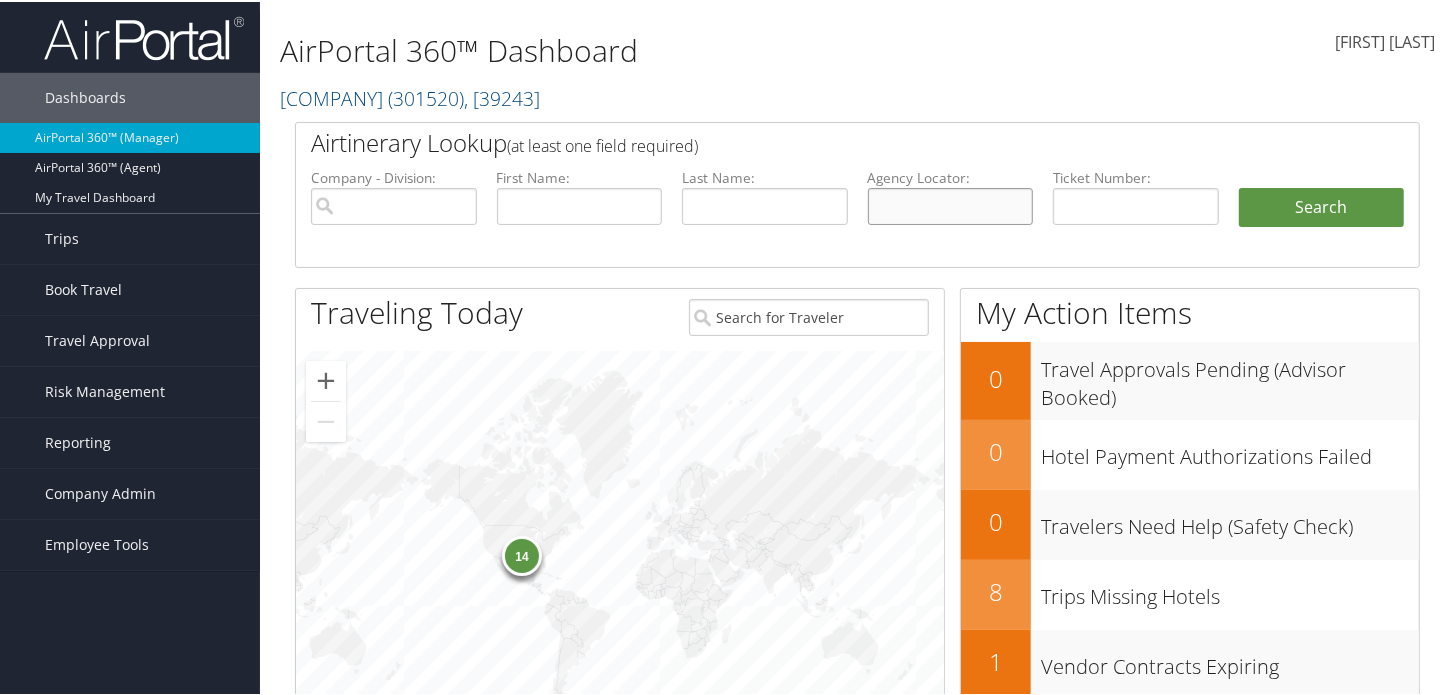 click at bounding box center (951, 204) 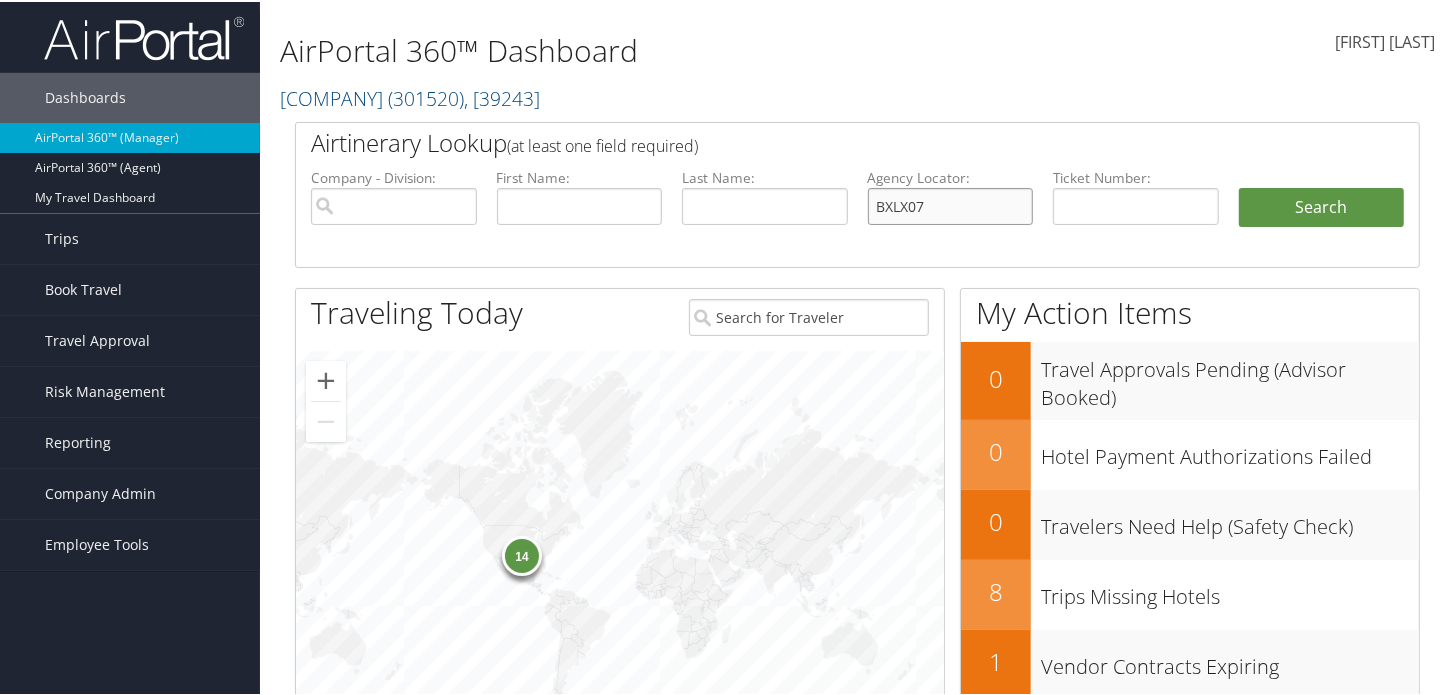 type on "BXLX07" 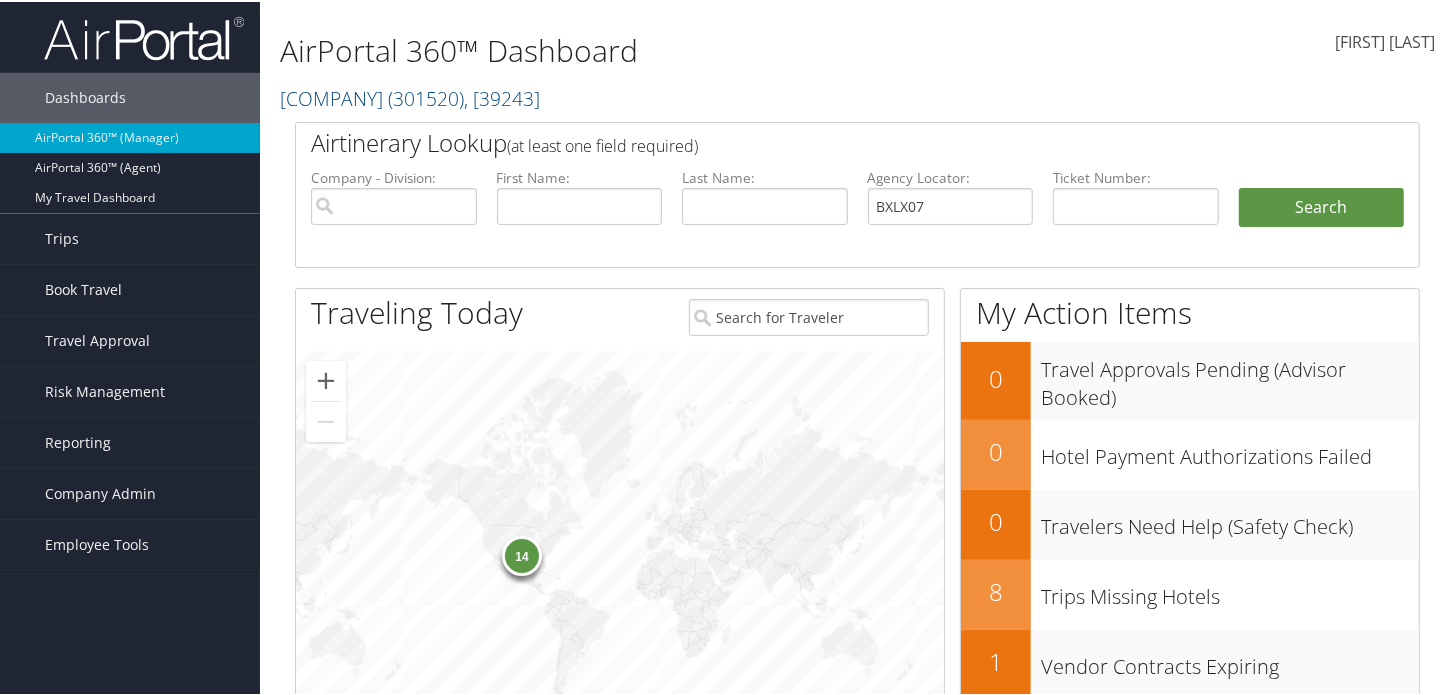 click on "Company - Division:
First Name:
Last Name:
Agency Locator:
BXLX07
Departure Date Range:
Arrival City:
Ticketing Date:
Ticket Number:
Airport - City Code:
Search" at bounding box center (857, 216) 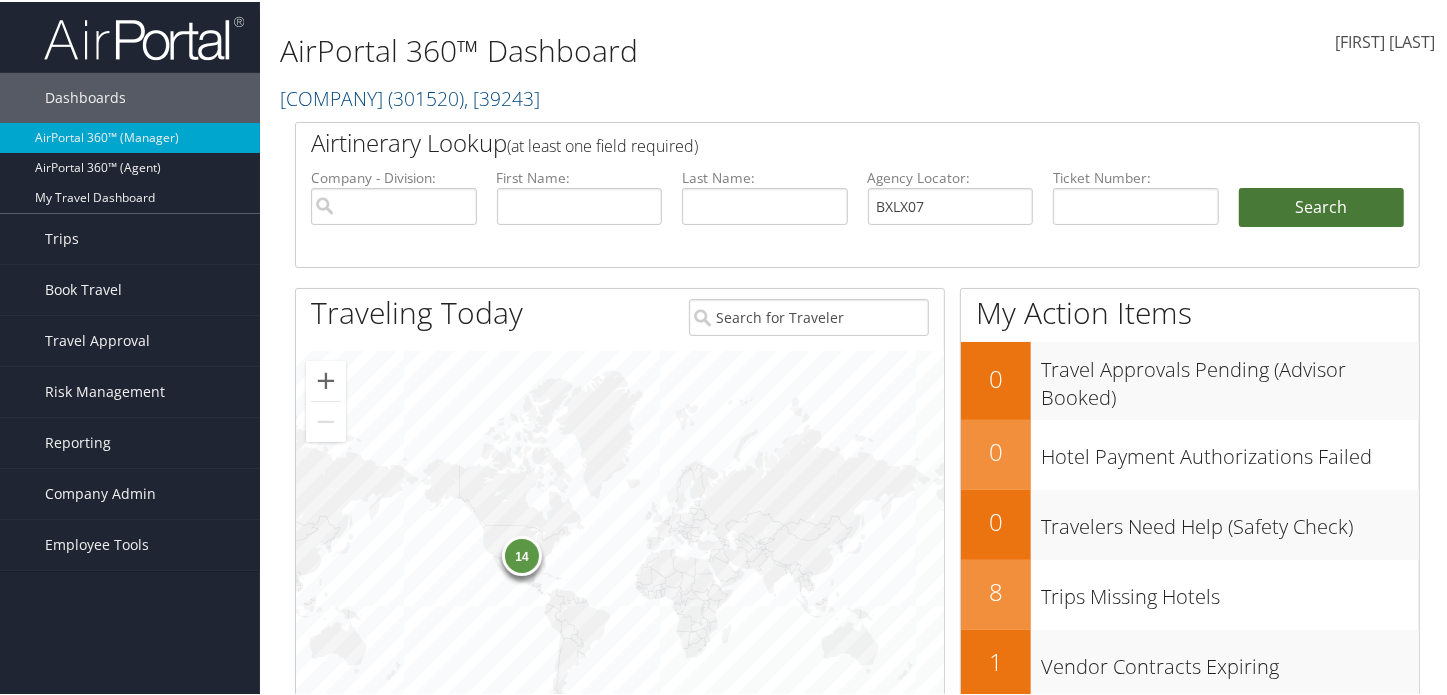 click on "Search" at bounding box center [1322, 206] 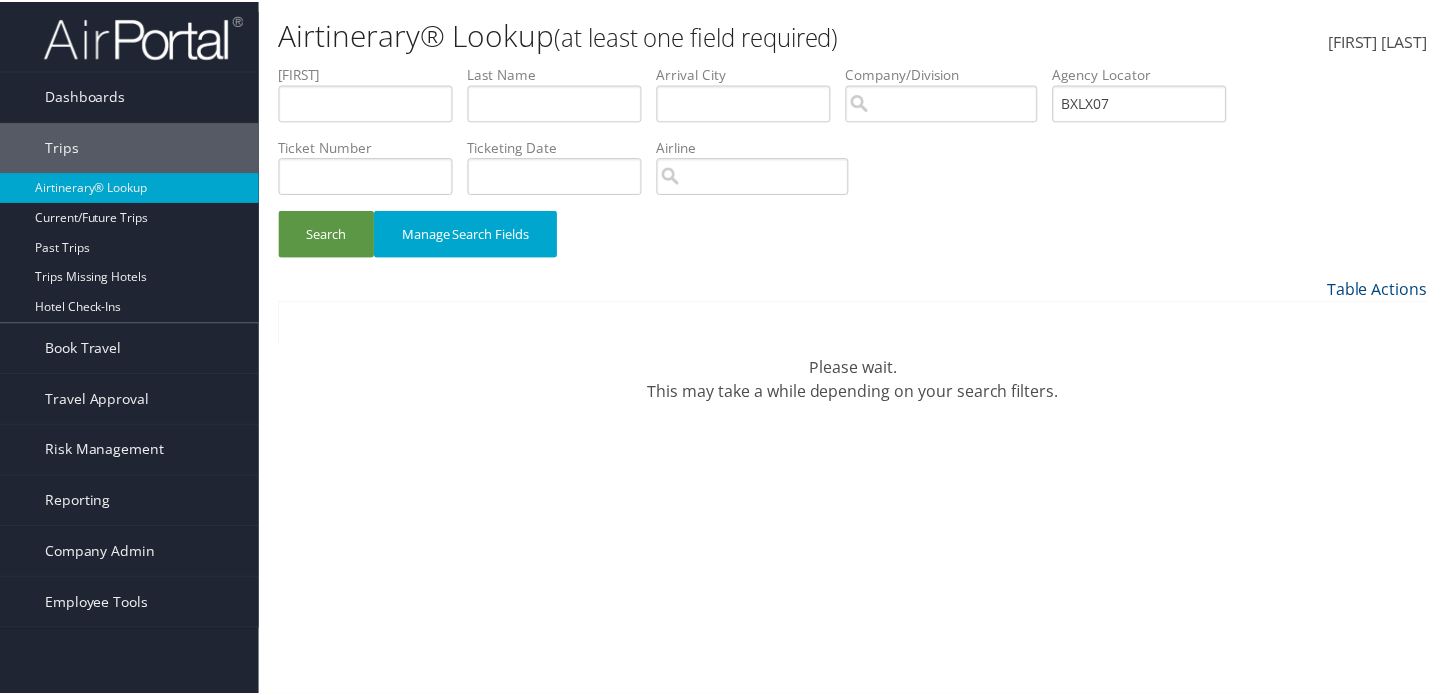 scroll, scrollTop: 0, scrollLeft: 0, axis: both 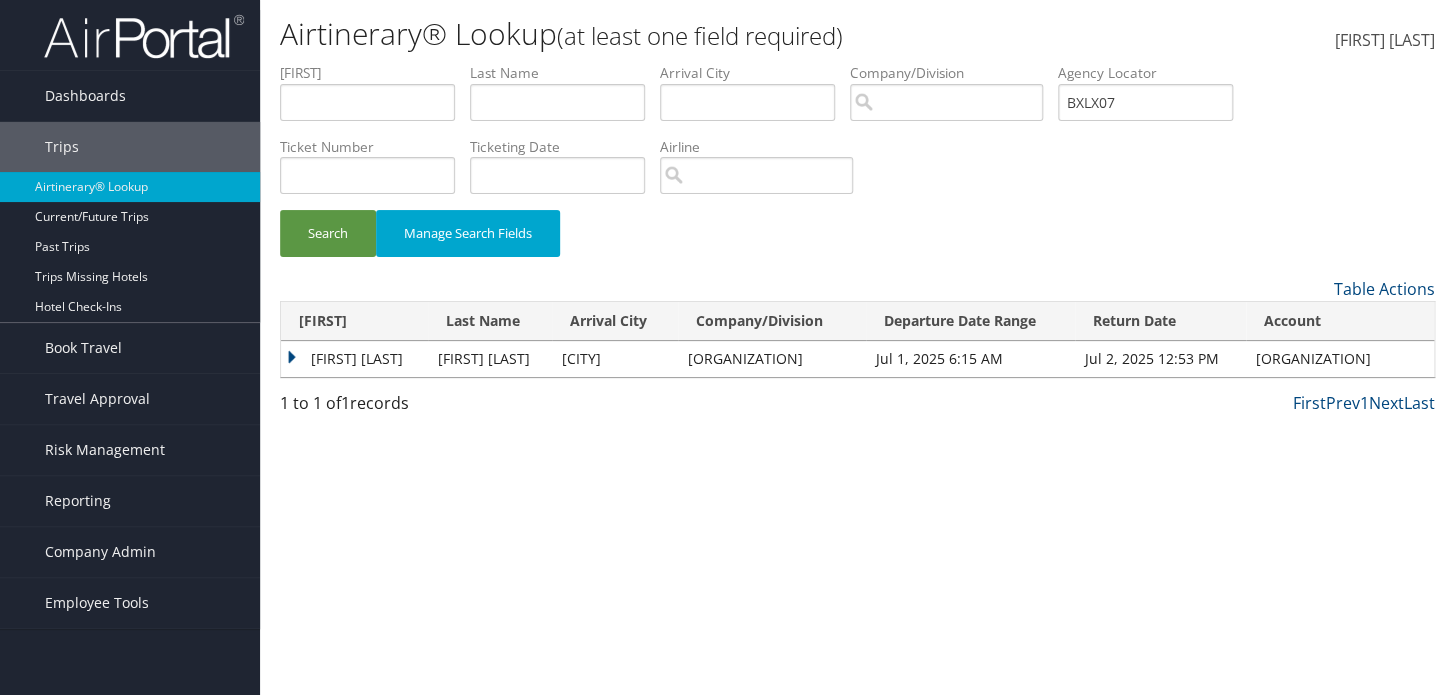 click on "IRMA YOLANDA" at bounding box center [354, 359] 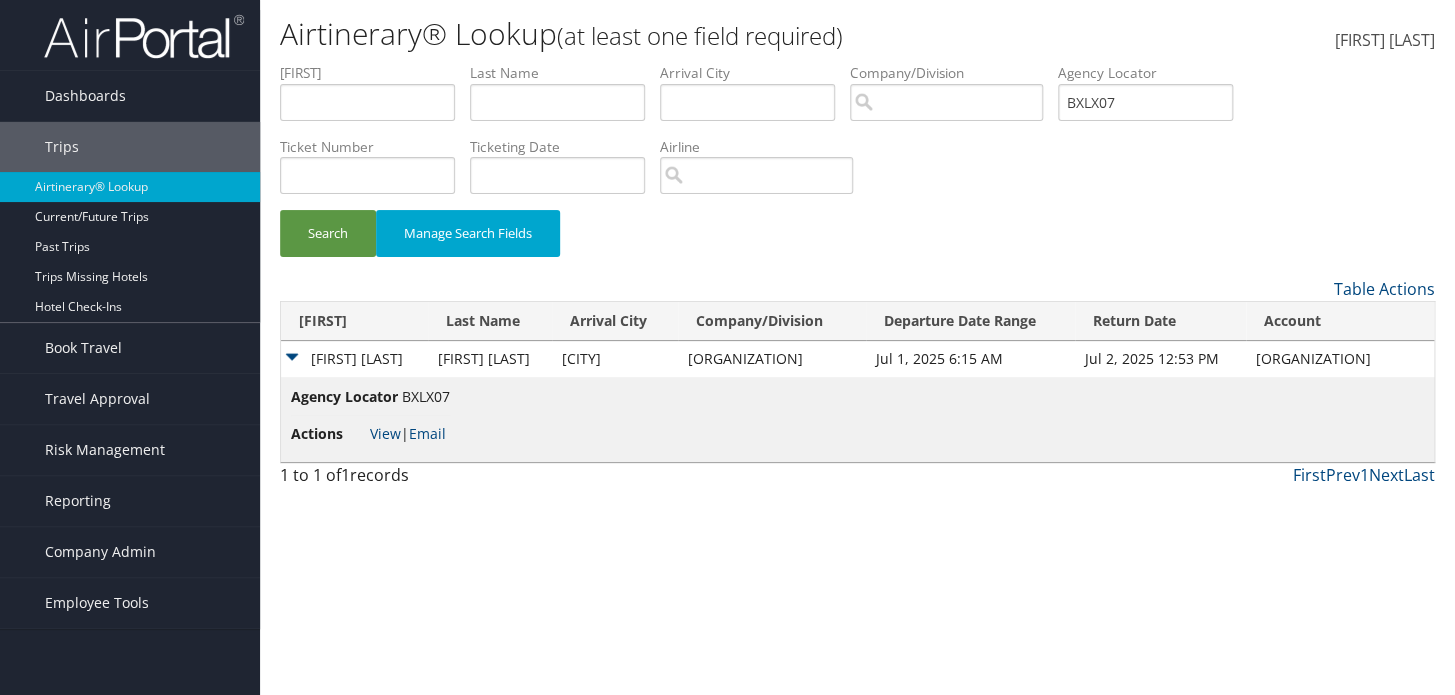 click on "View  |  Email" at bounding box center [426, 396] 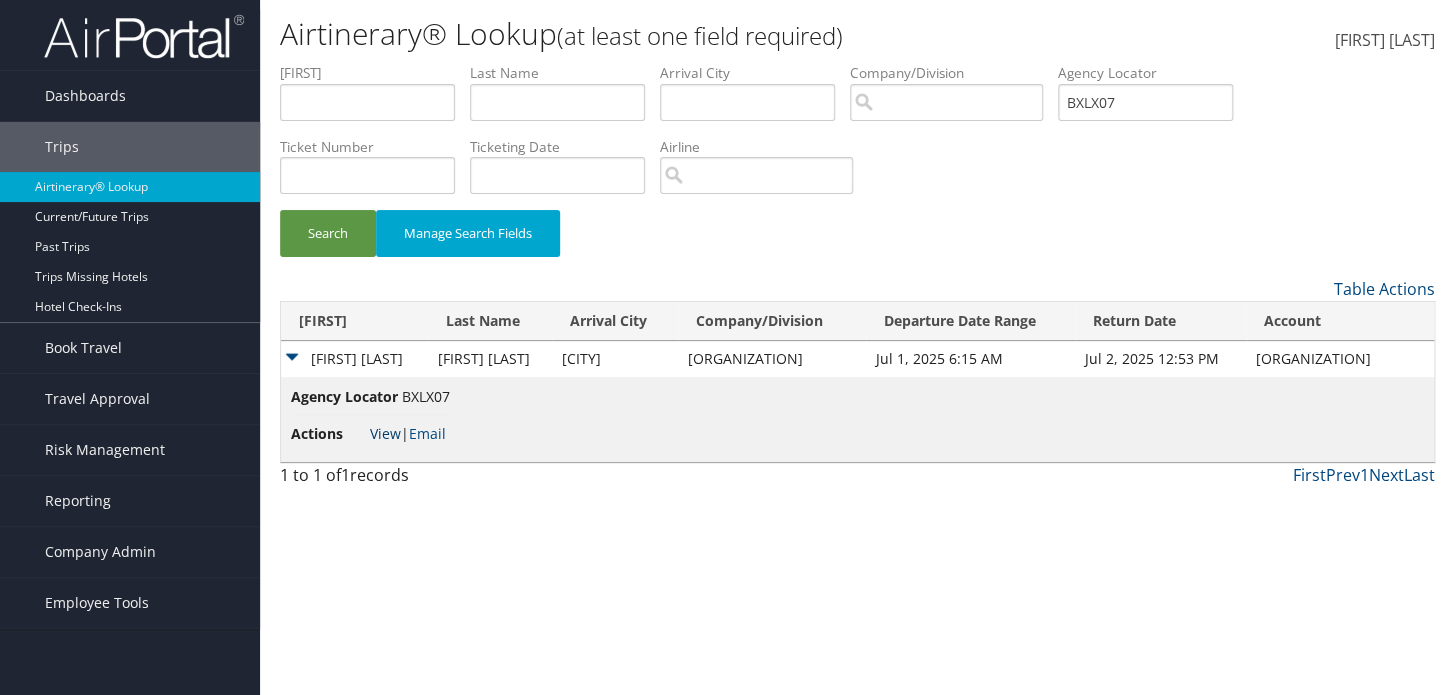 click on "View" at bounding box center [385, 433] 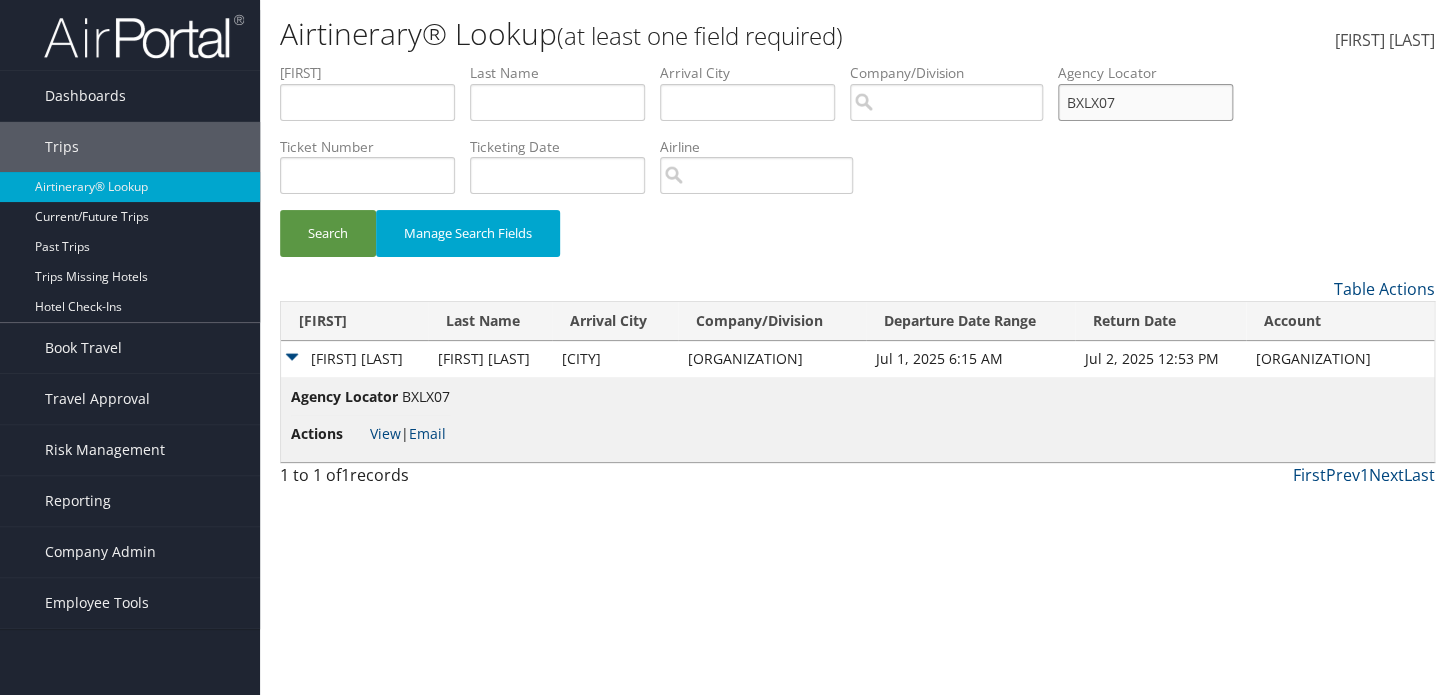 drag, startPoint x: 1124, startPoint y: 97, endPoint x: 1064, endPoint y: 93, distance: 60.133186 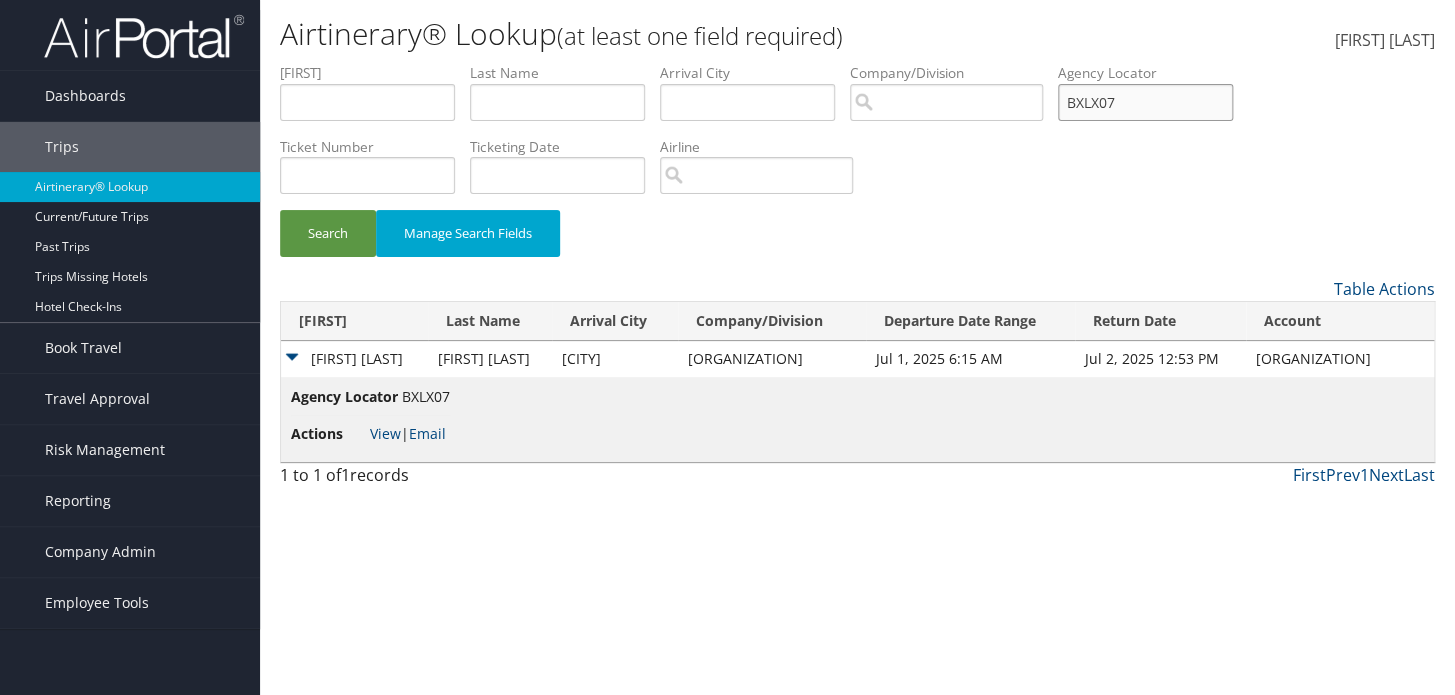 click on "First Name Last Name Departure City Arrival City Company/Division Airport/City Code Departure Date Range Agency Locator BXLX07 Ticket Number Ticketing Date Invoice Number Flight Number Agent Name Air Confirmation Hotel Confirmation Credit Card - Last 4 Digits Airline Car Rental Chain Hotel Chain Rail Vendor Authorization Billable Client Code Cost Center Department Explanation Manager ID Project Purpose Region Traveler ID" at bounding box center (857, 63) 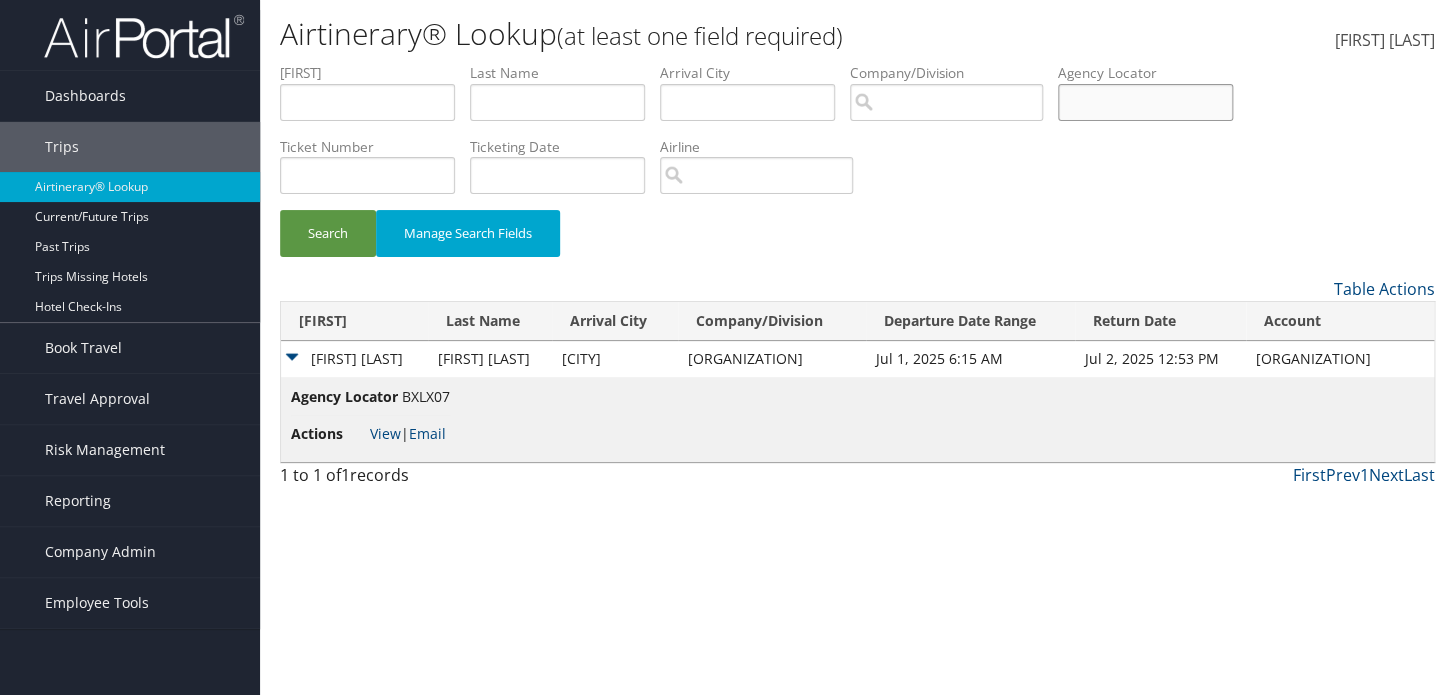 paste on "CNMR58" 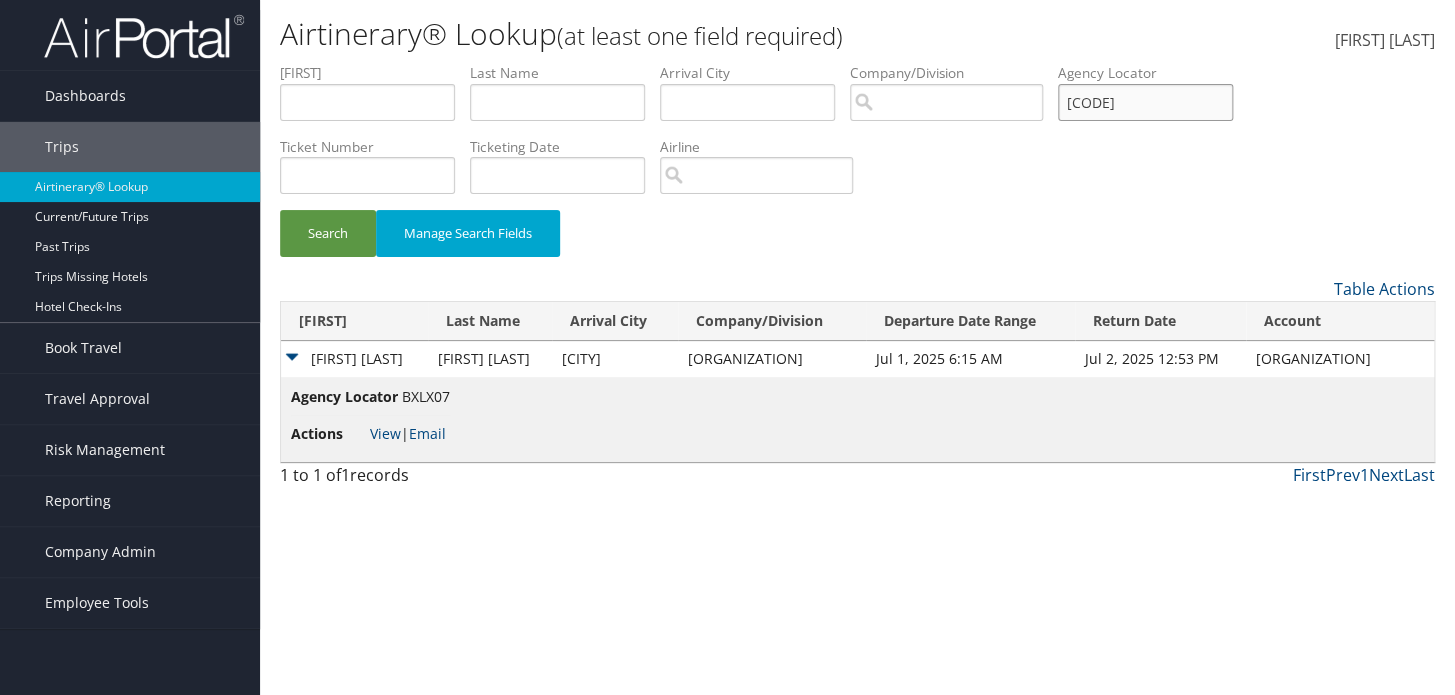 type on "CNMR58" 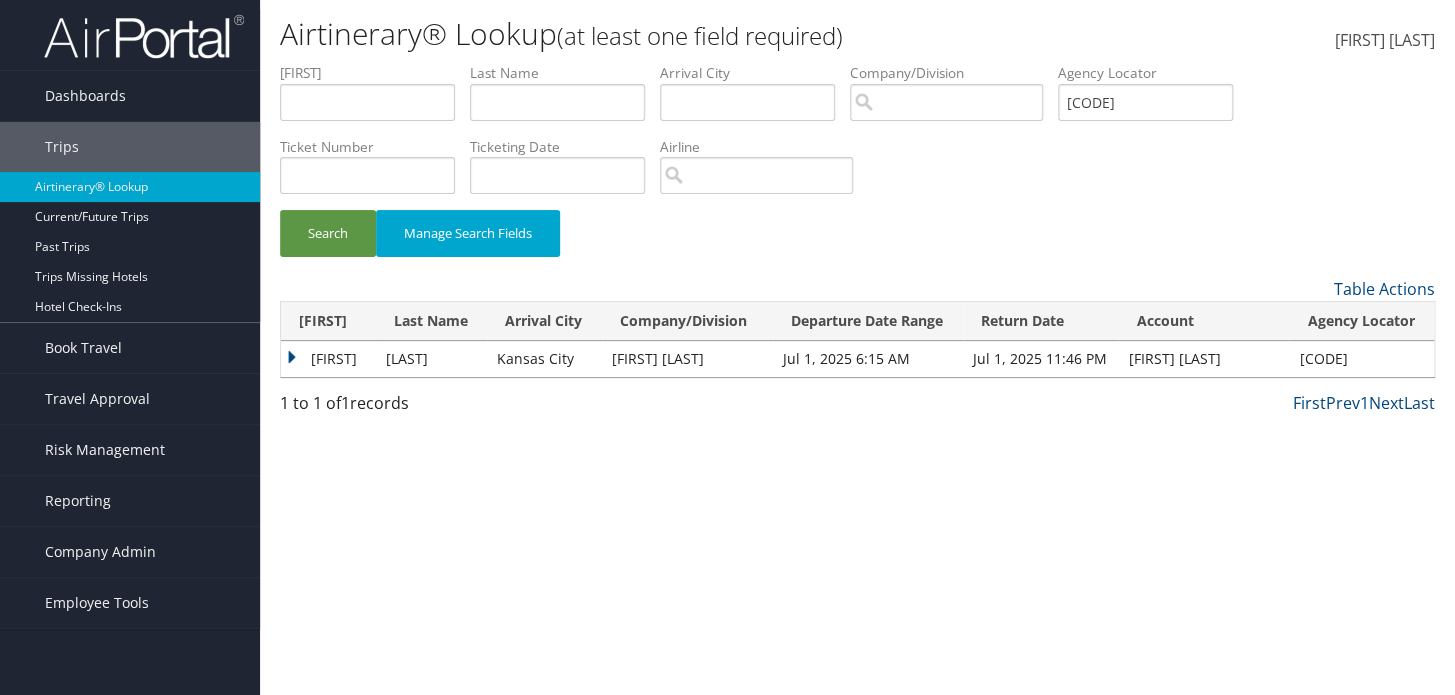 click on "MICHAEL" at bounding box center [328, 359] 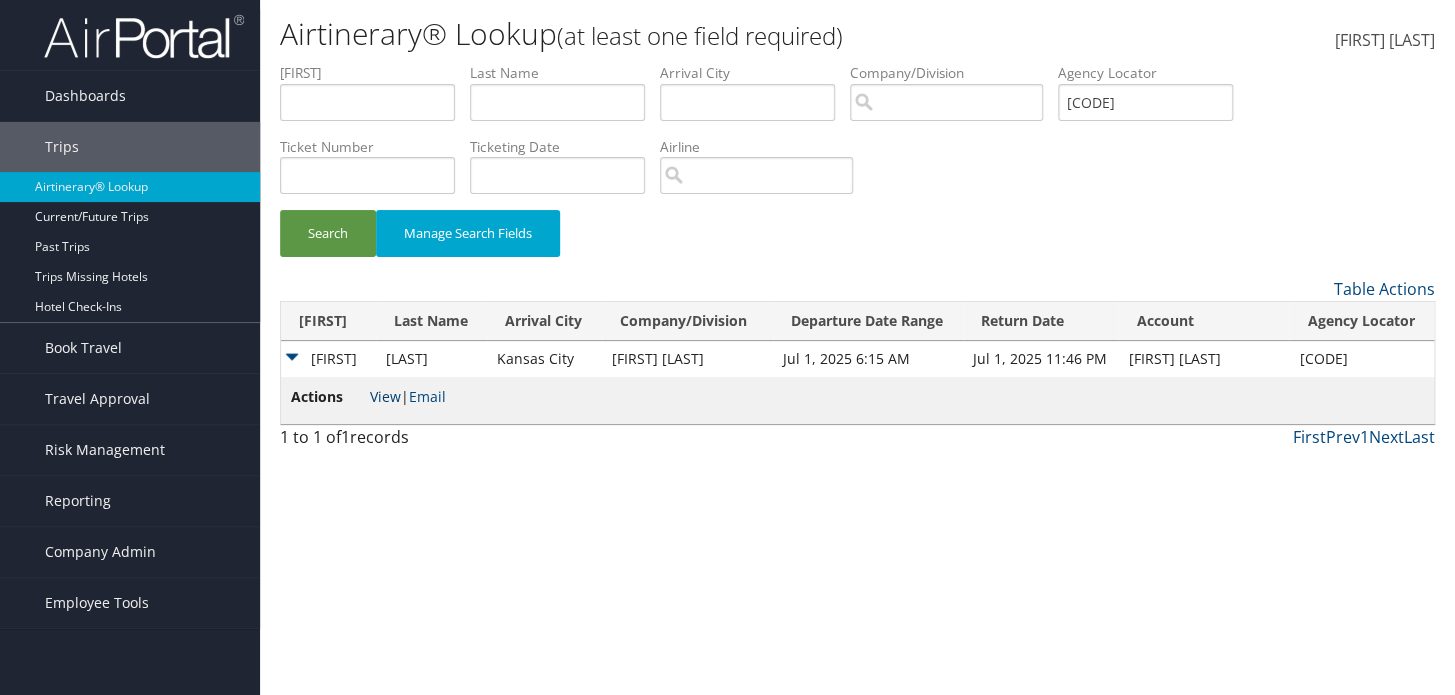 click on "View" at bounding box center [385, 396] 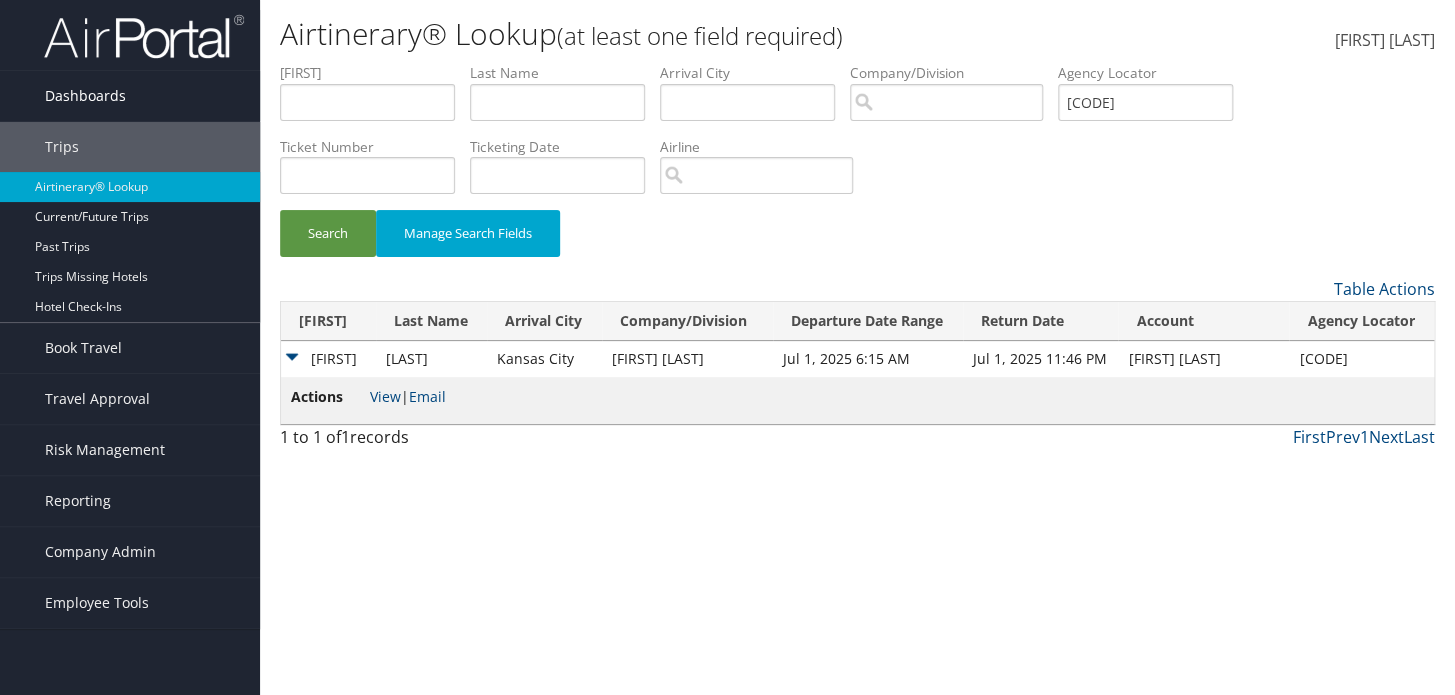 click on "Dashboards" at bounding box center (130, 96) 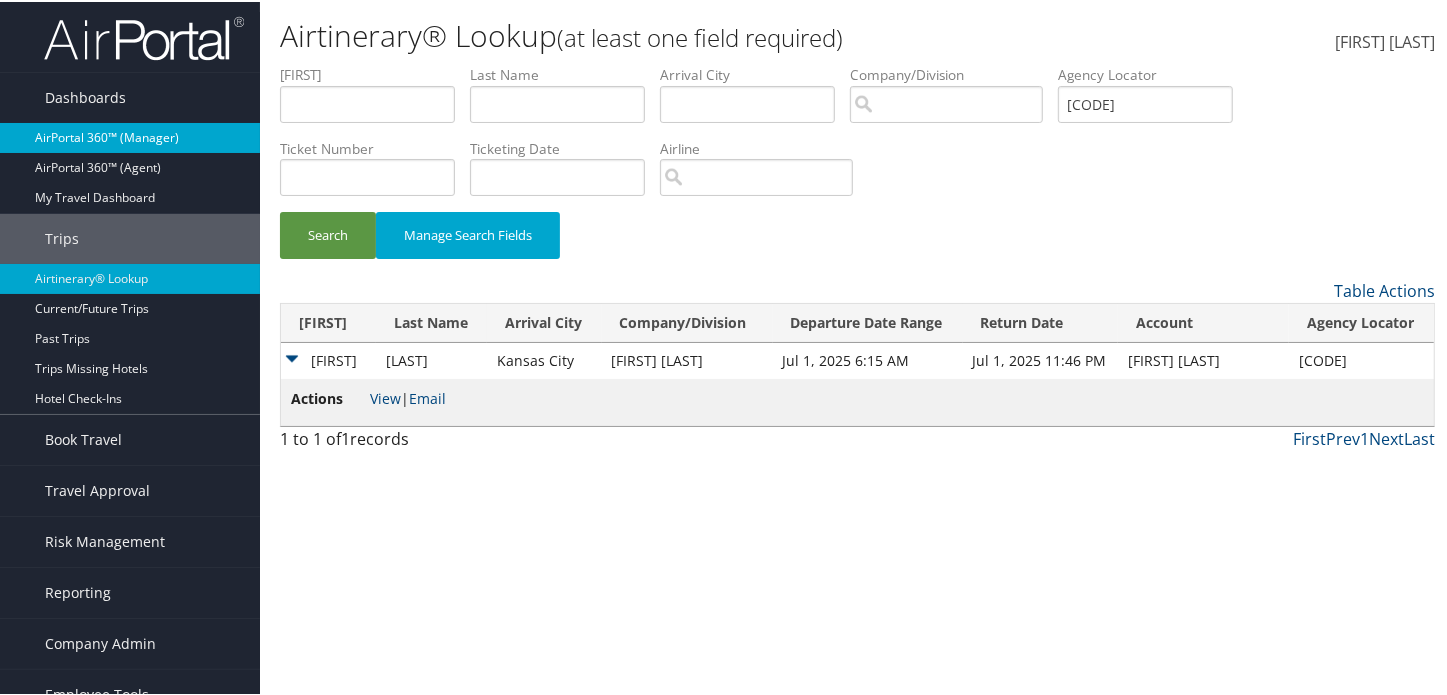 click on "AirPortal 360™ (Manager)" at bounding box center (130, 136) 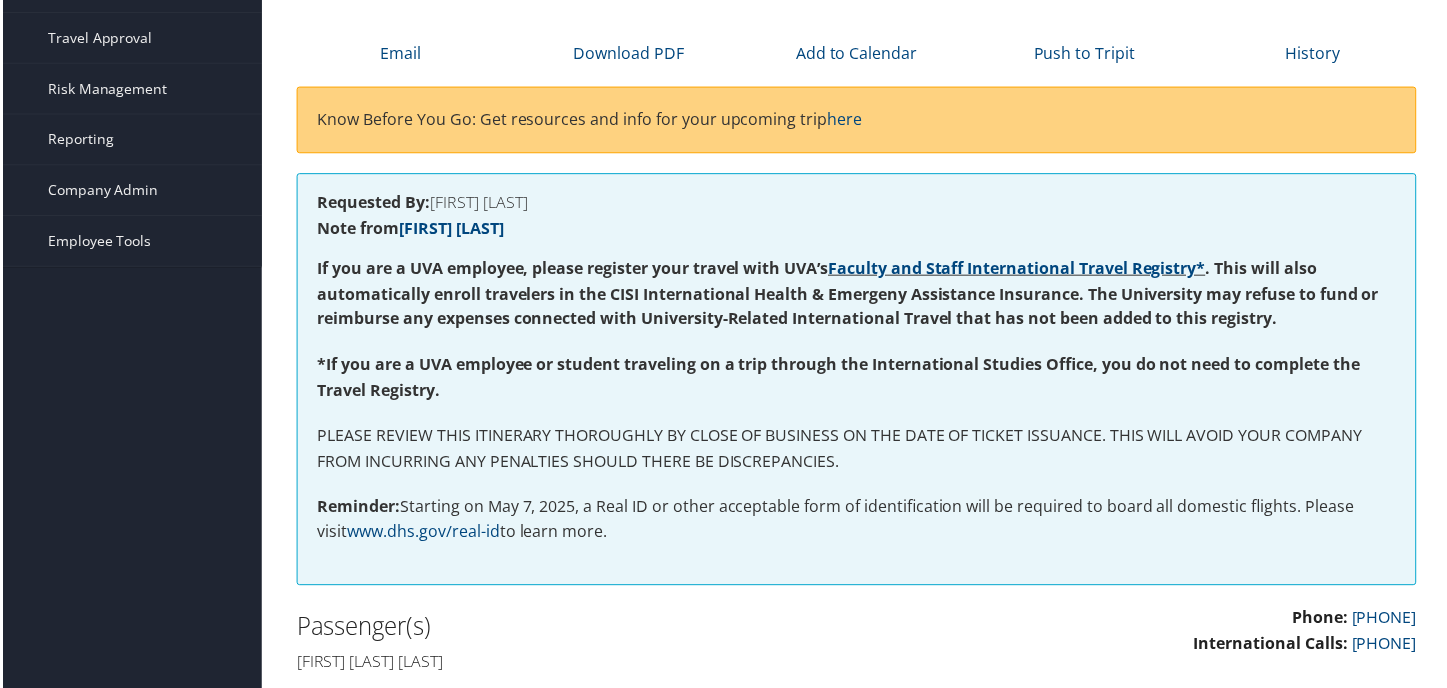 scroll, scrollTop: 0, scrollLeft: 0, axis: both 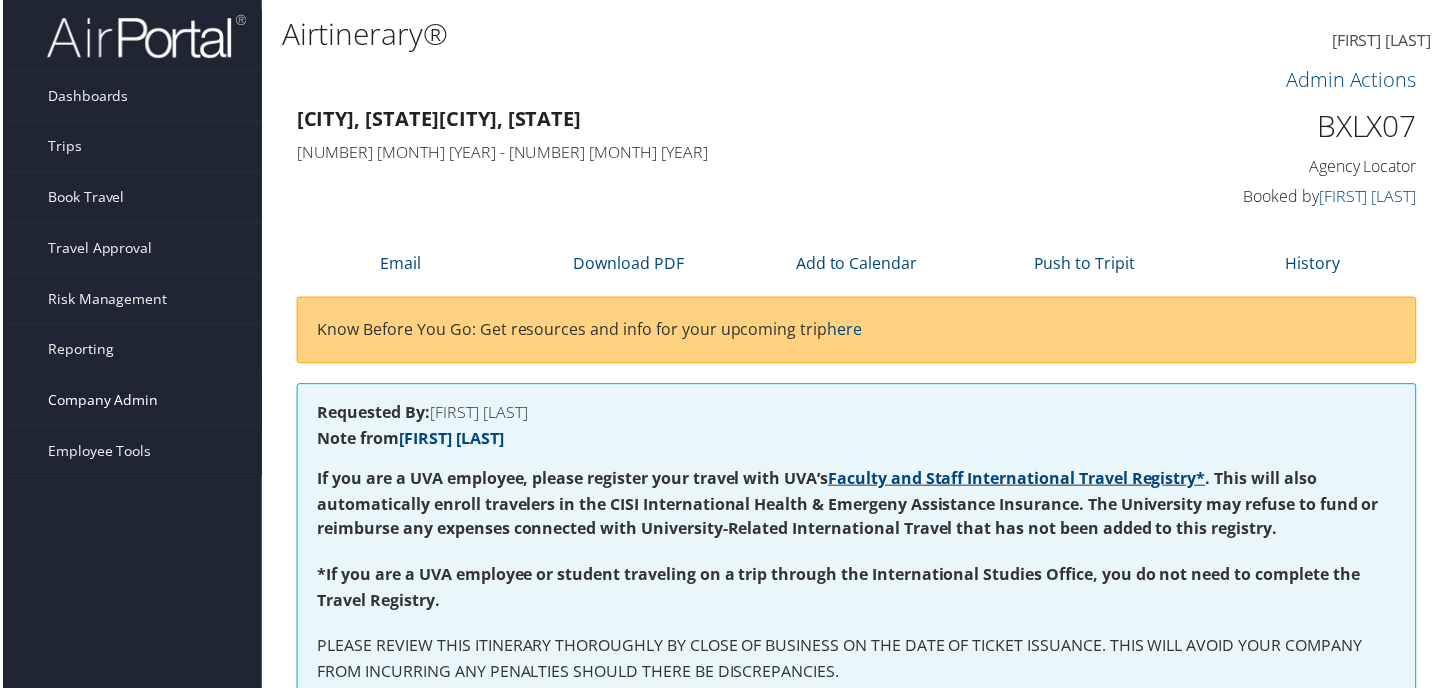 click on "Company Admin" at bounding box center (100, 402) 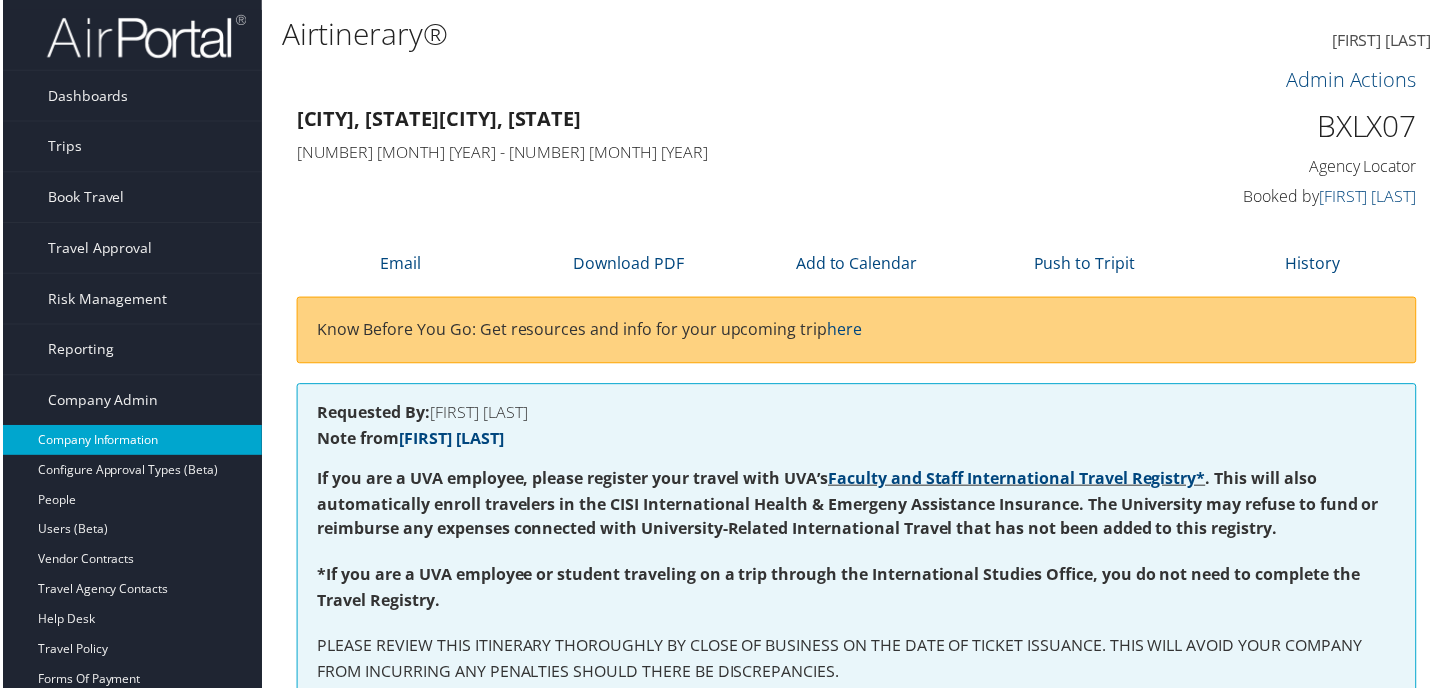 click on "Company Information" at bounding box center (130, 442) 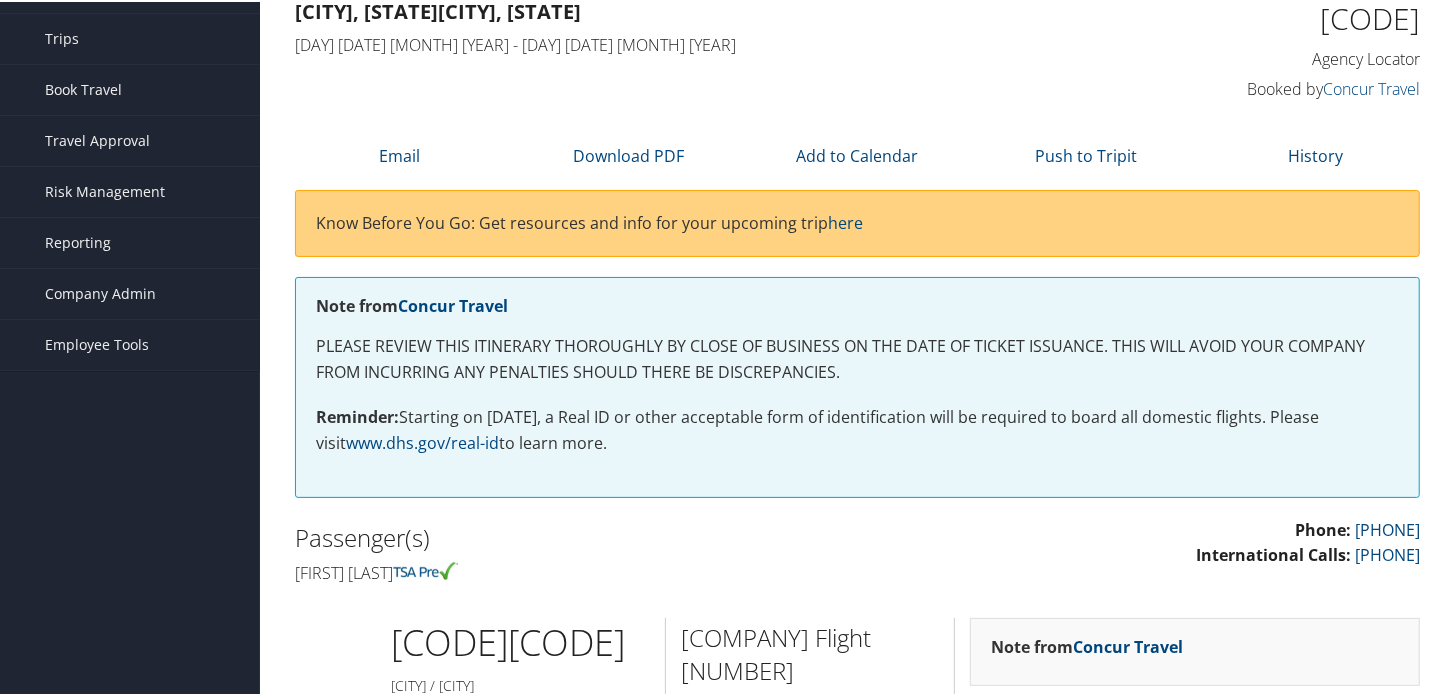 scroll, scrollTop: 22, scrollLeft: 0, axis: vertical 